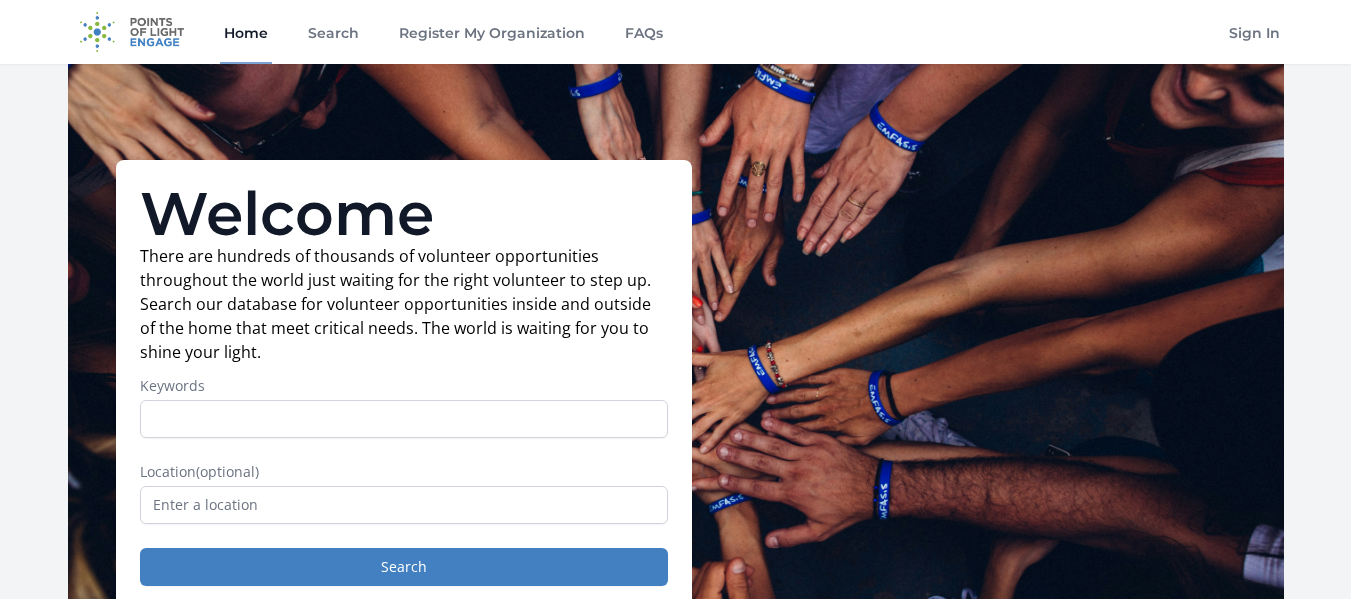 scroll, scrollTop: 0, scrollLeft: 0, axis: both 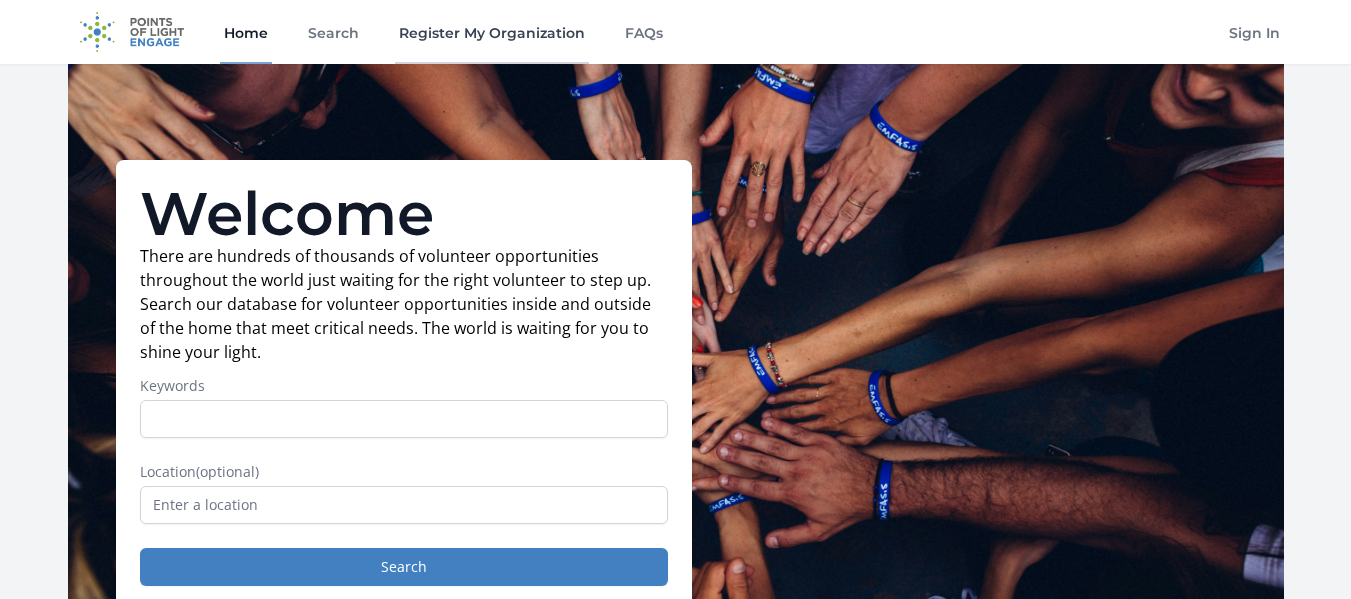 click on "Register My Organization" at bounding box center (492, 32) 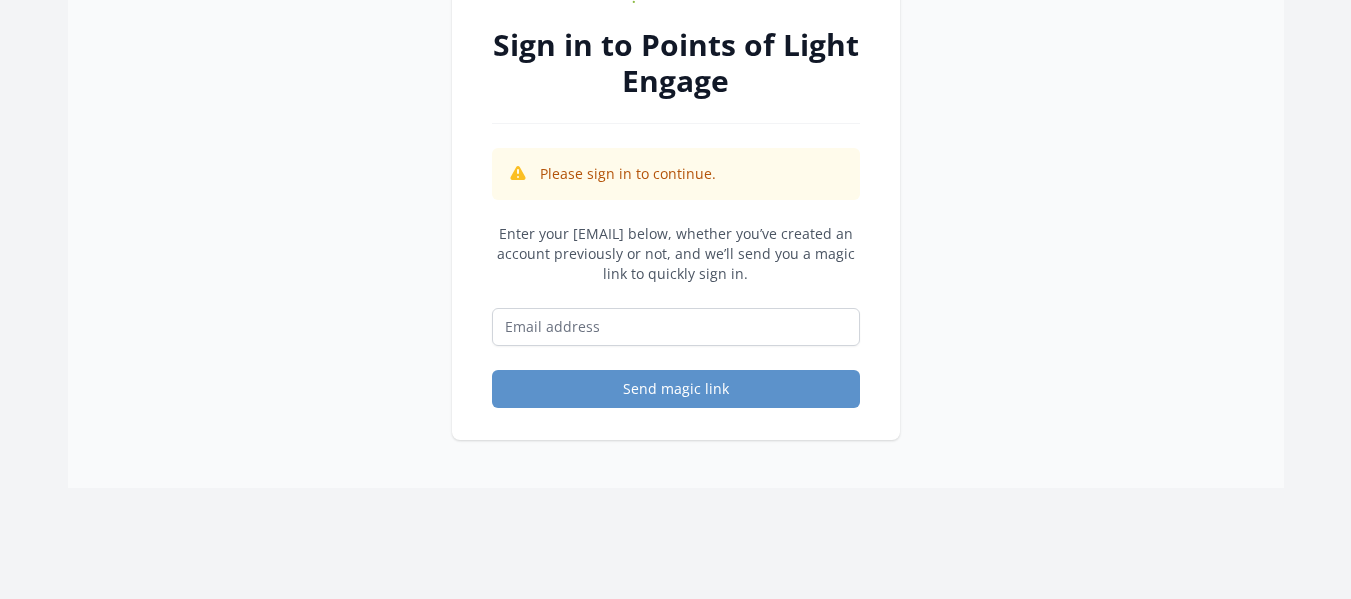 scroll, scrollTop: 0, scrollLeft: 0, axis: both 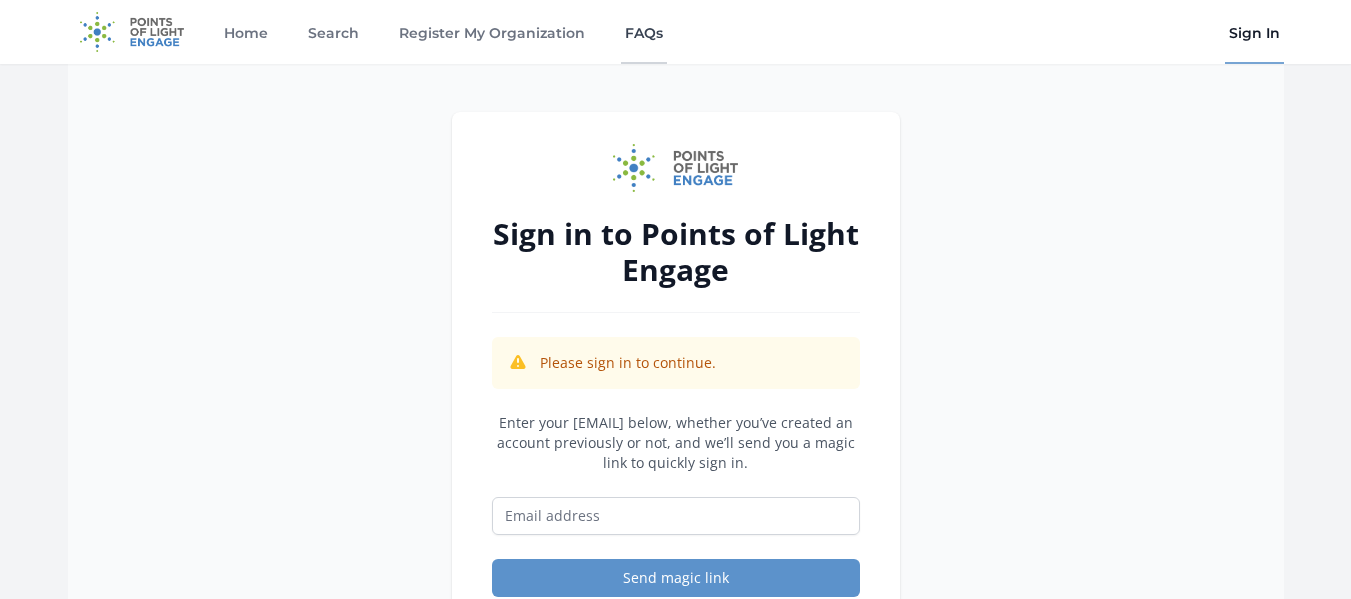 click on "FAQs" at bounding box center [644, 32] 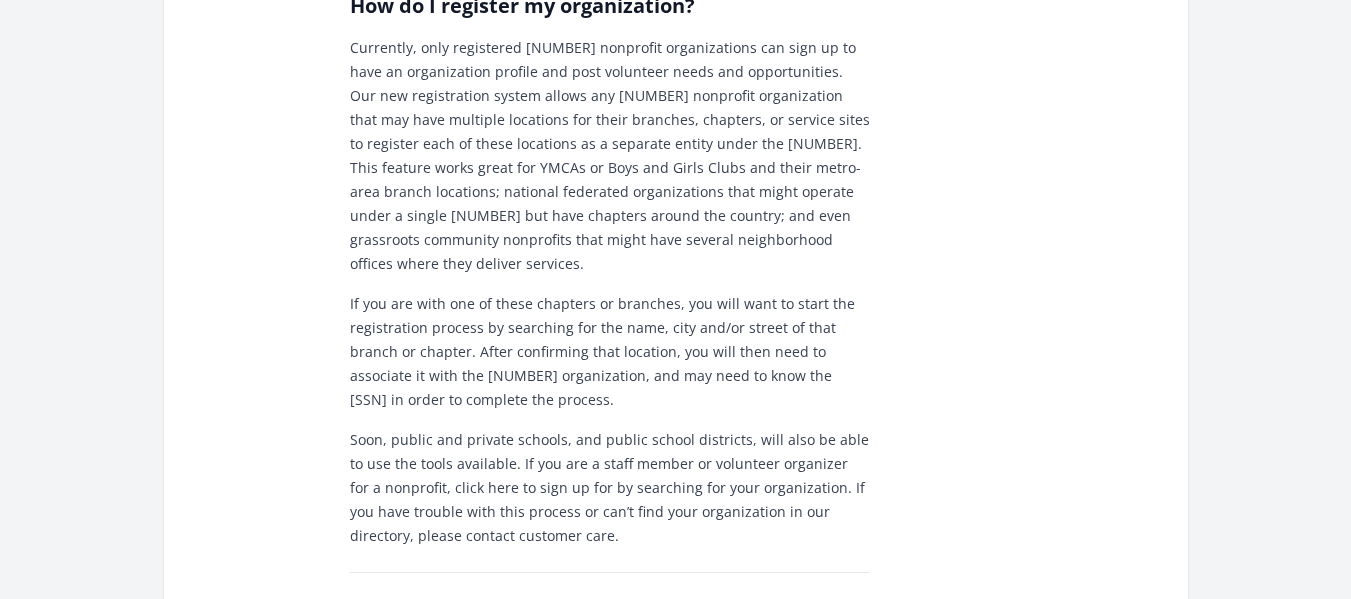 scroll, scrollTop: 1302, scrollLeft: 0, axis: vertical 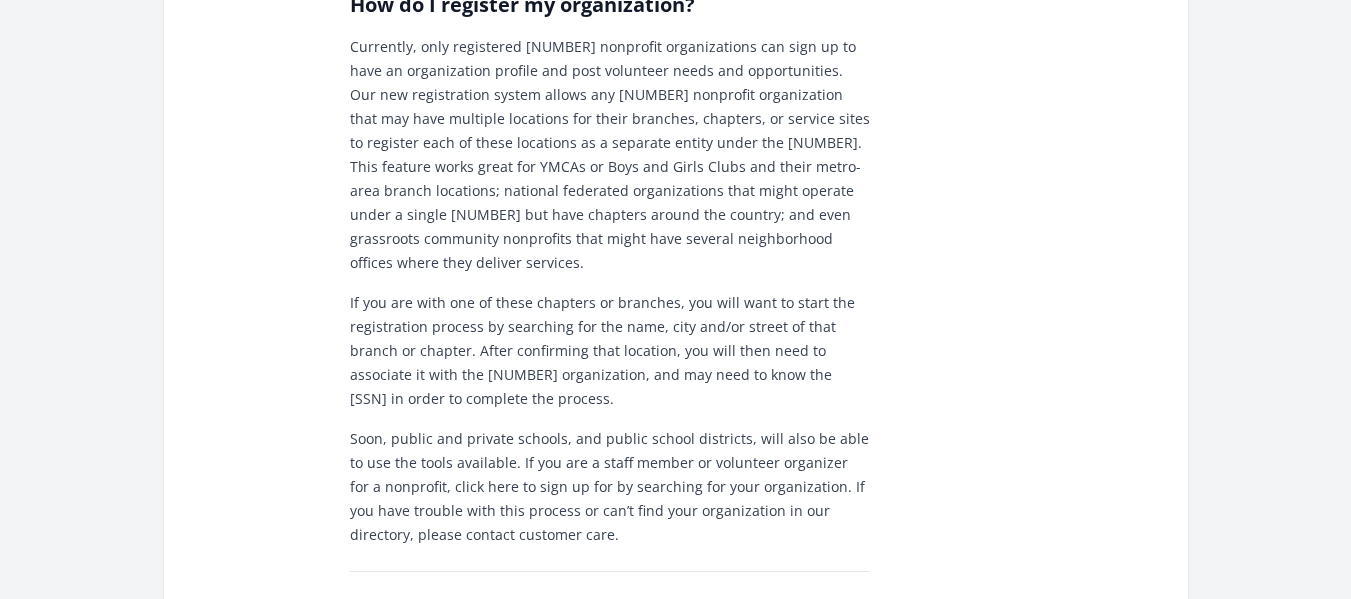 drag, startPoint x: 782, startPoint y: 453, endPoint x: 744, endPoint y: 444, distance: 39.051247 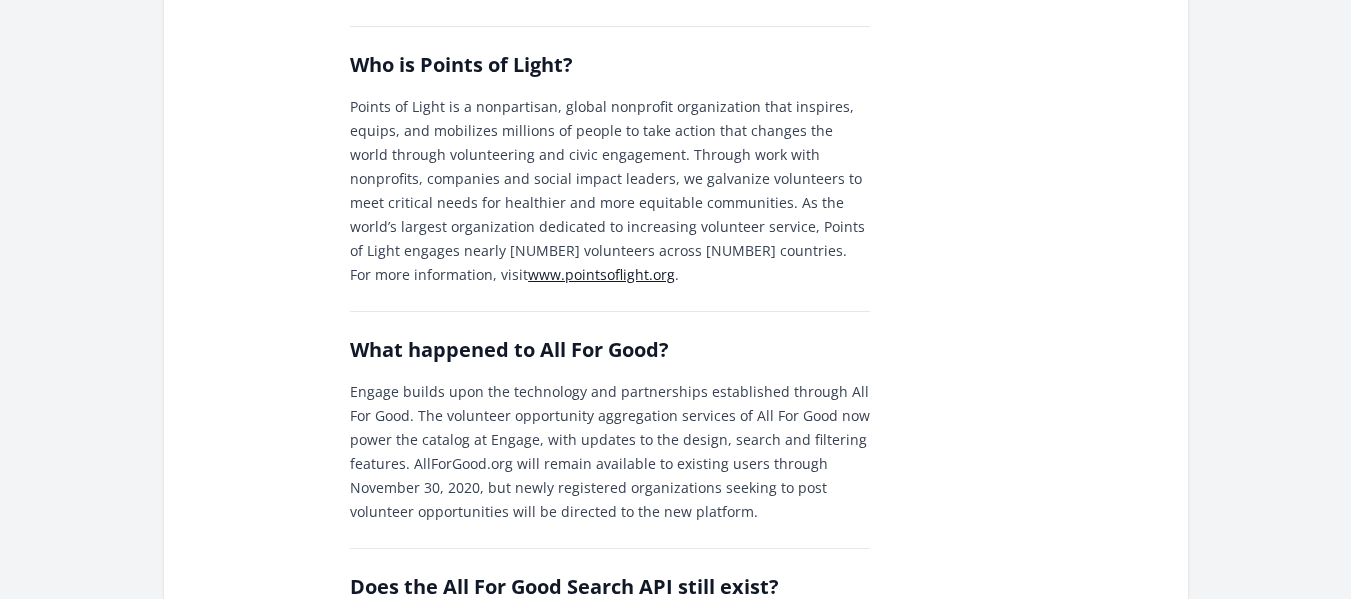 scroll, scrollTop: 0, scrollLeft: 0, axis: both 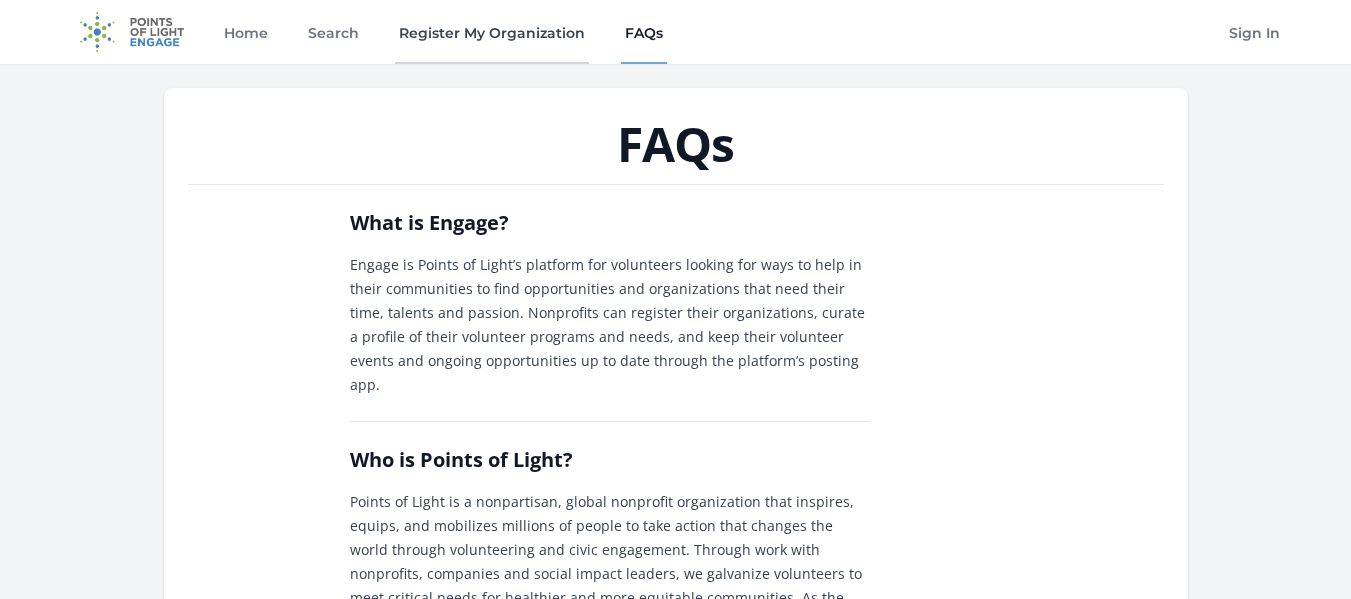click on "Register My Organization" at bounding box center [492, 32] 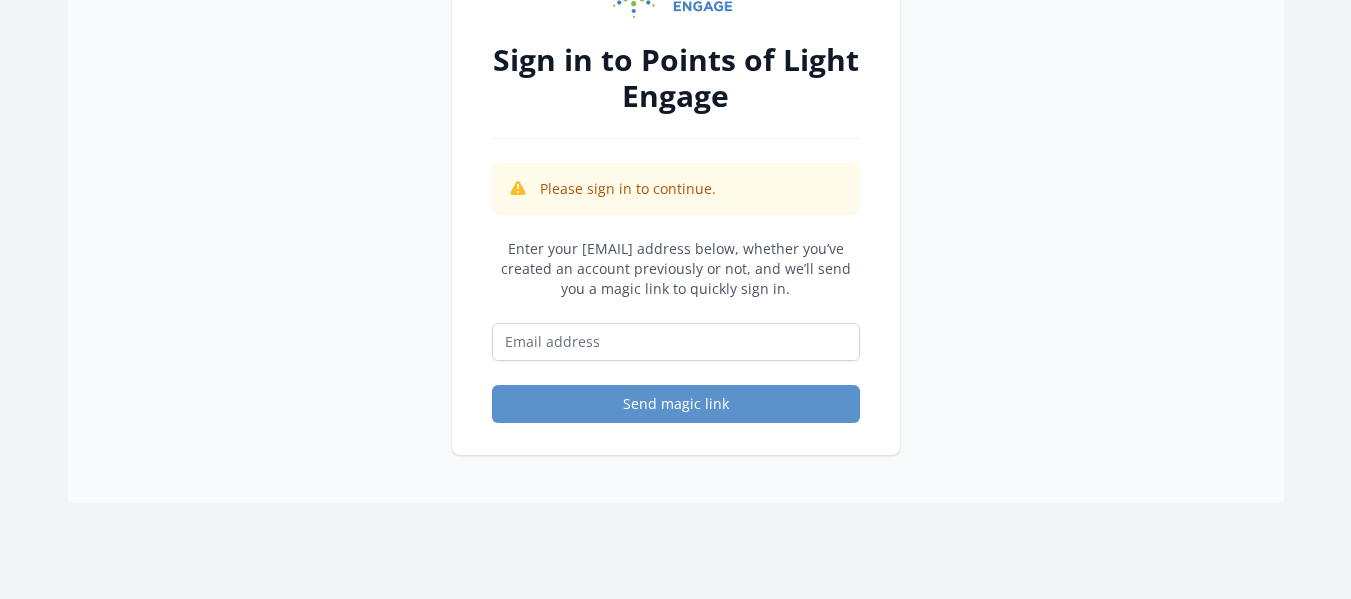 scroll, scrollTop: 0, scrollLeft: 0, axis: both 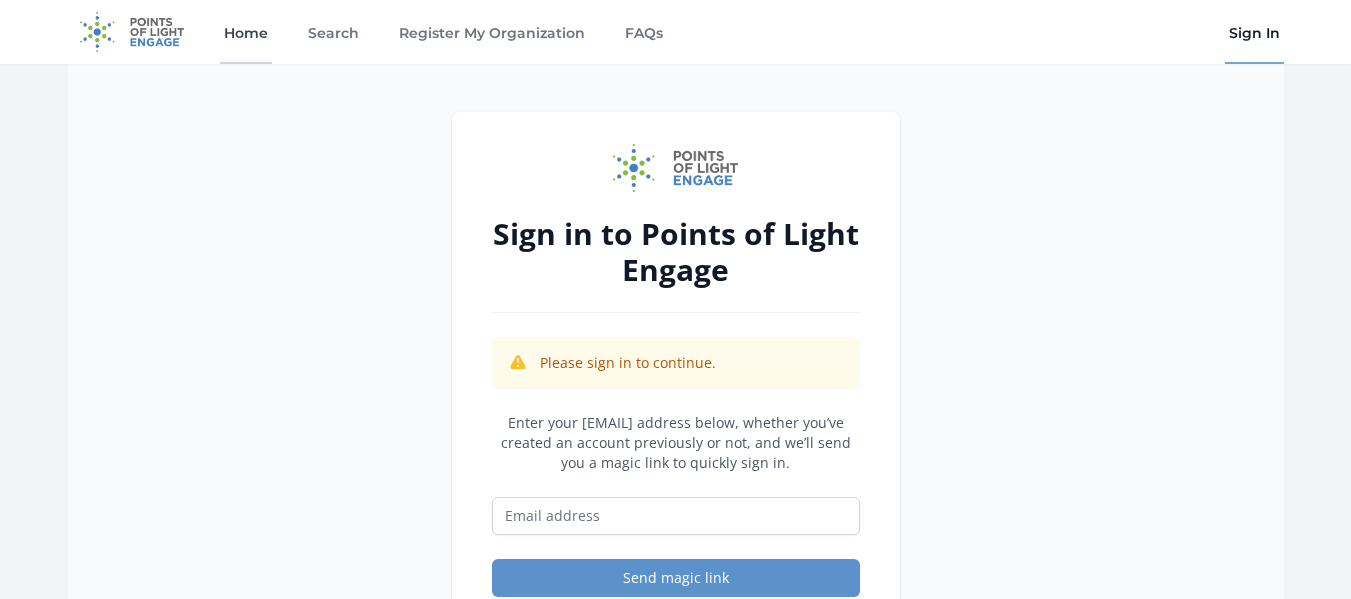 click on "Home" at bounding box center [246, 32] 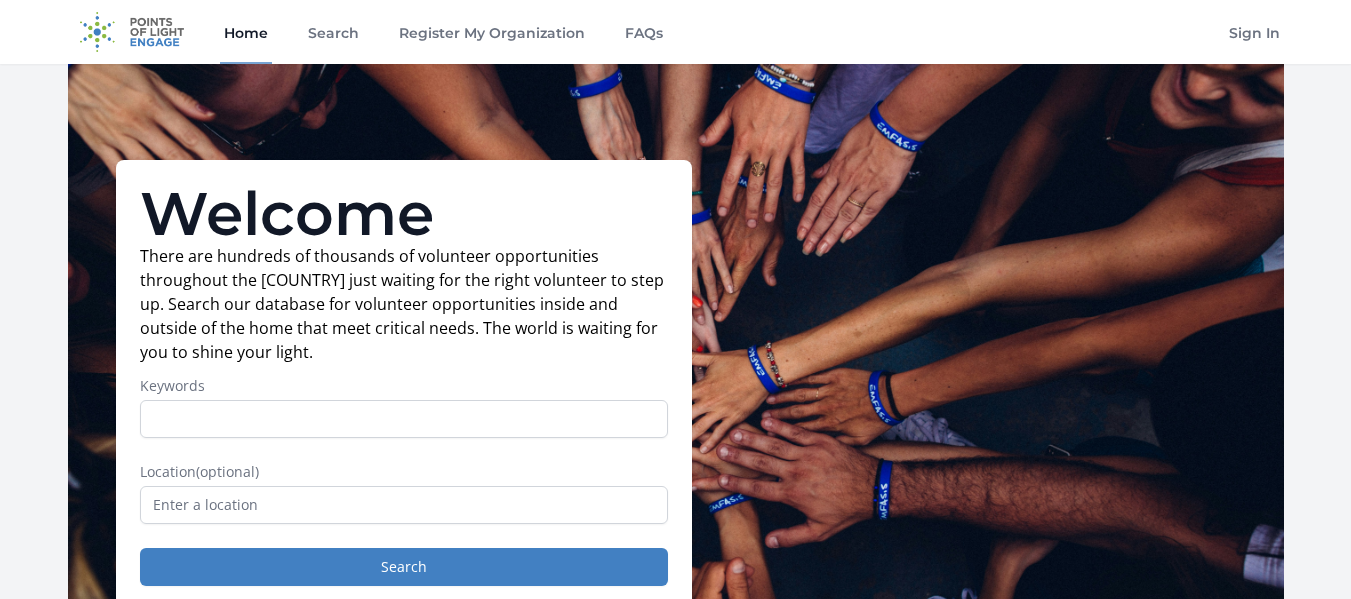 scroll, scrollTop: 0, scrollLeft: 0, axis: both 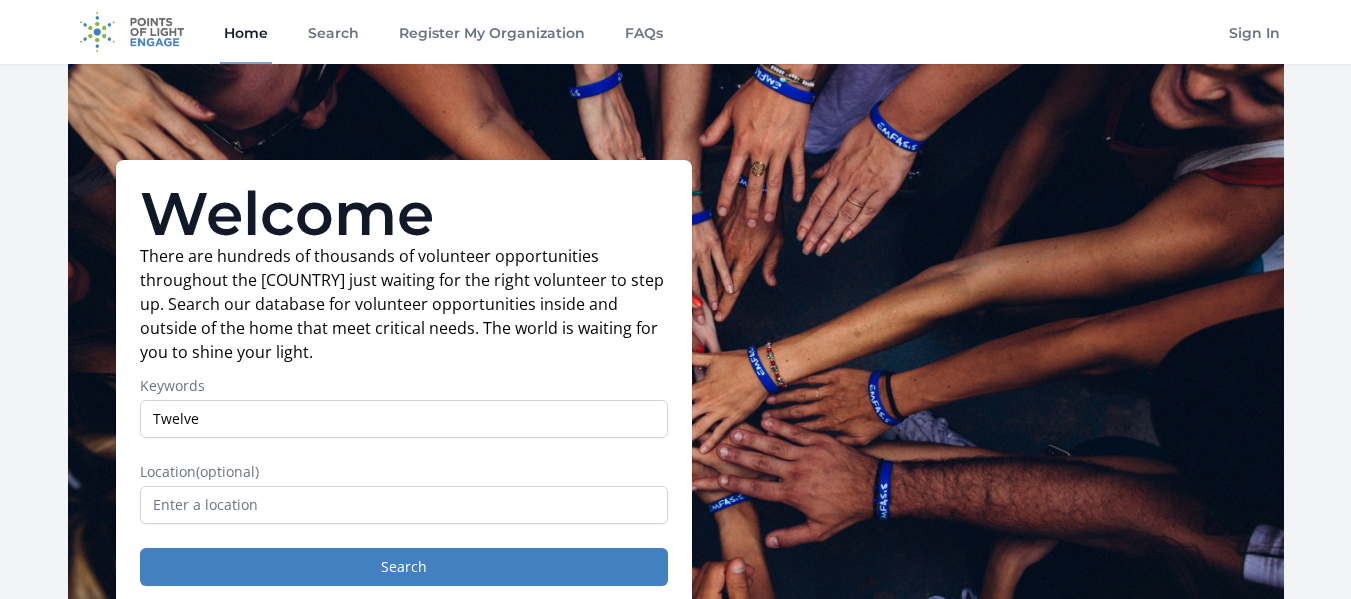 type on "Twelve" 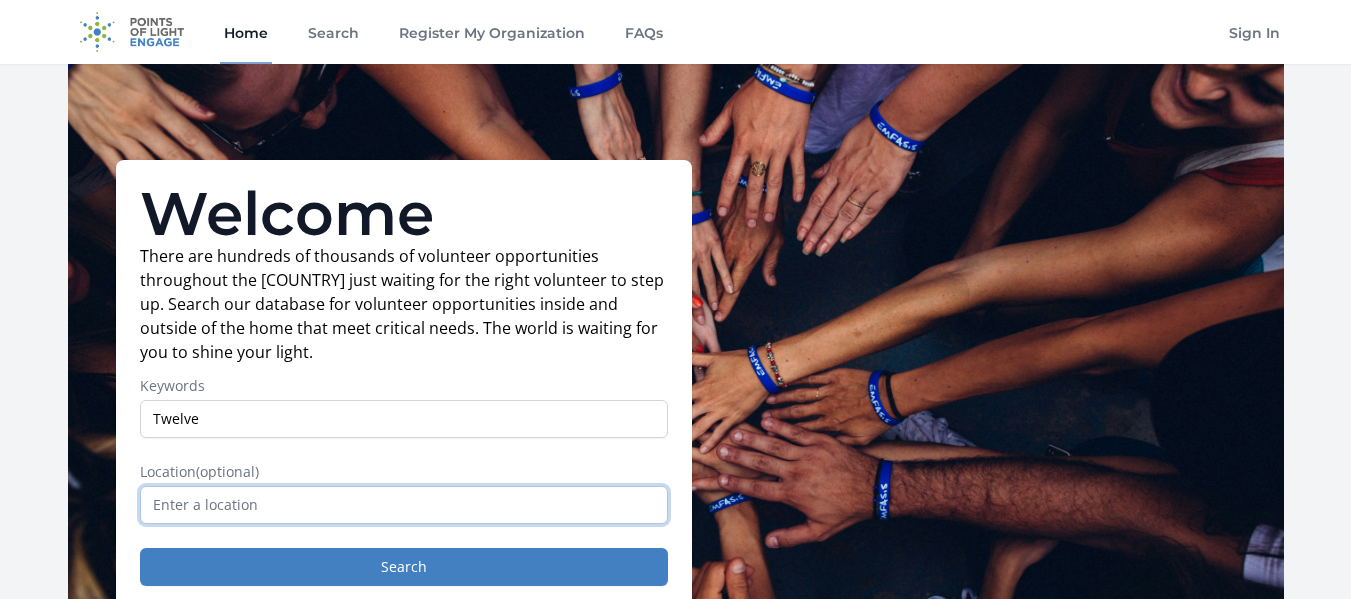 click at bounding box center (404, 505) 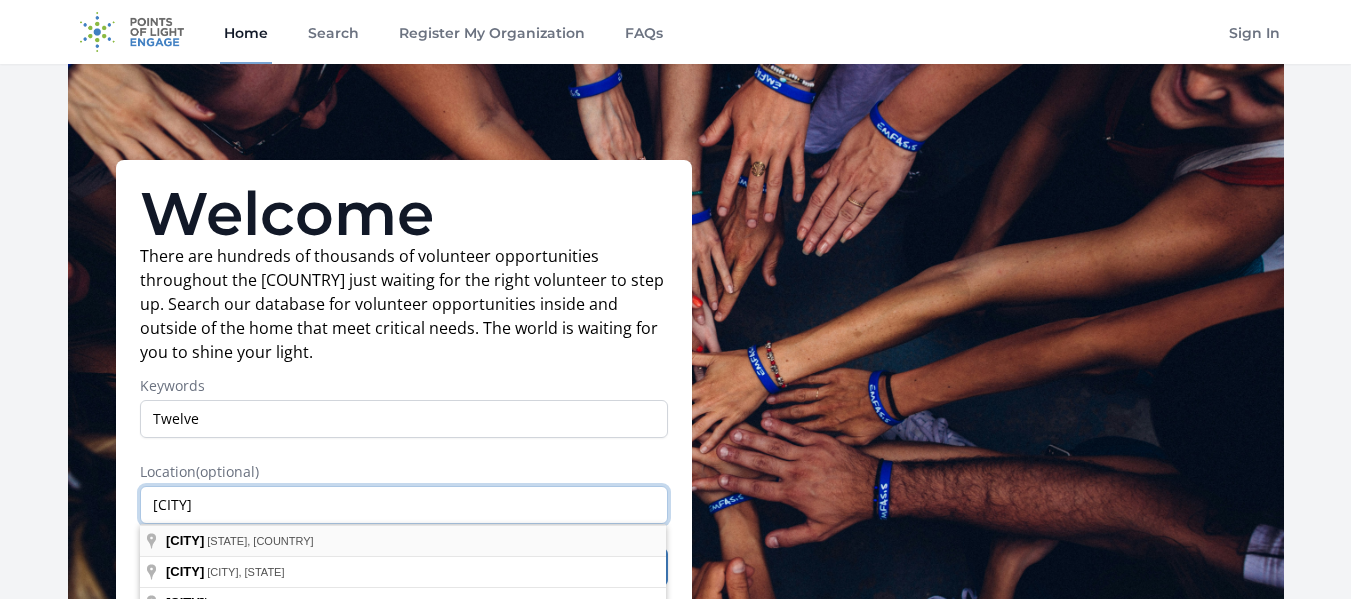 type on "plano" 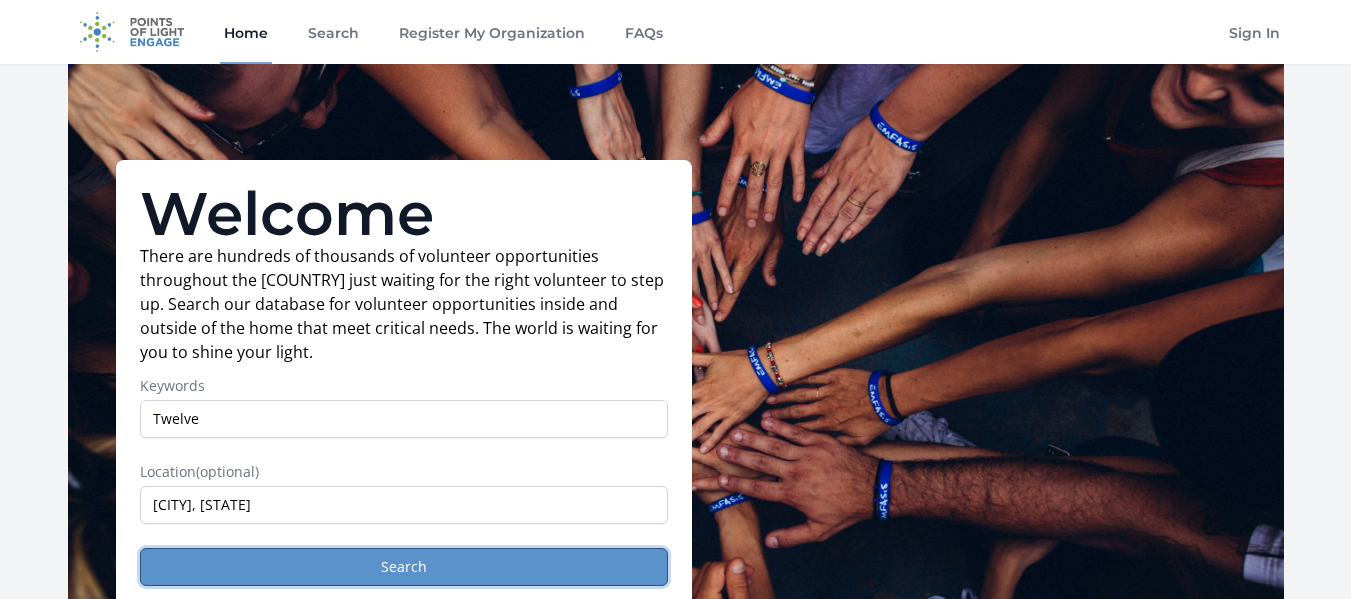click on "Search" at bounding box center (404, 567) 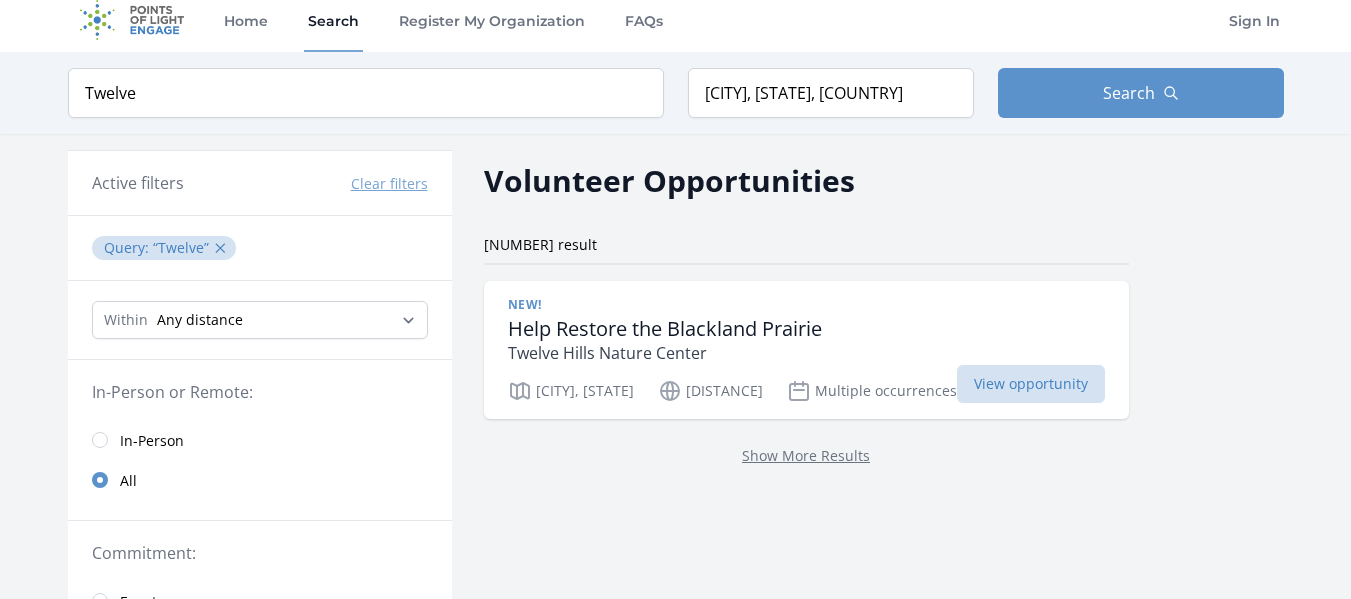 scroll, scrollTop: 0, scrollLeft: 0, axis: both 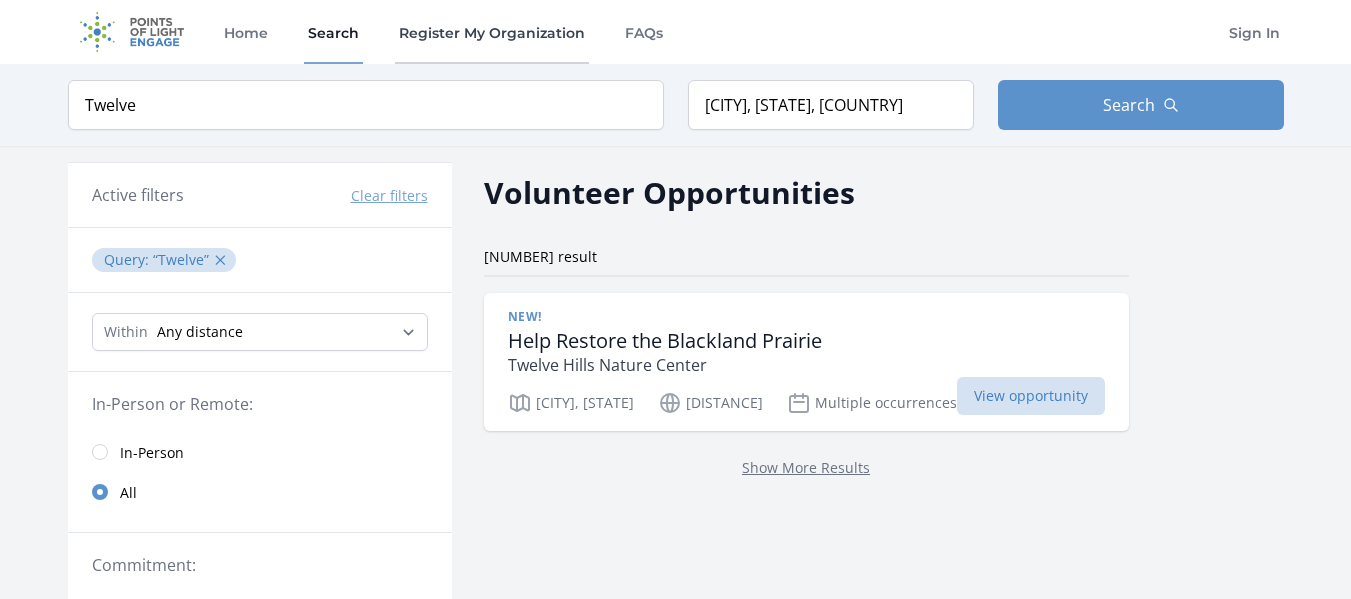 click on "Register My Organization" at bounding box center [492, 32] 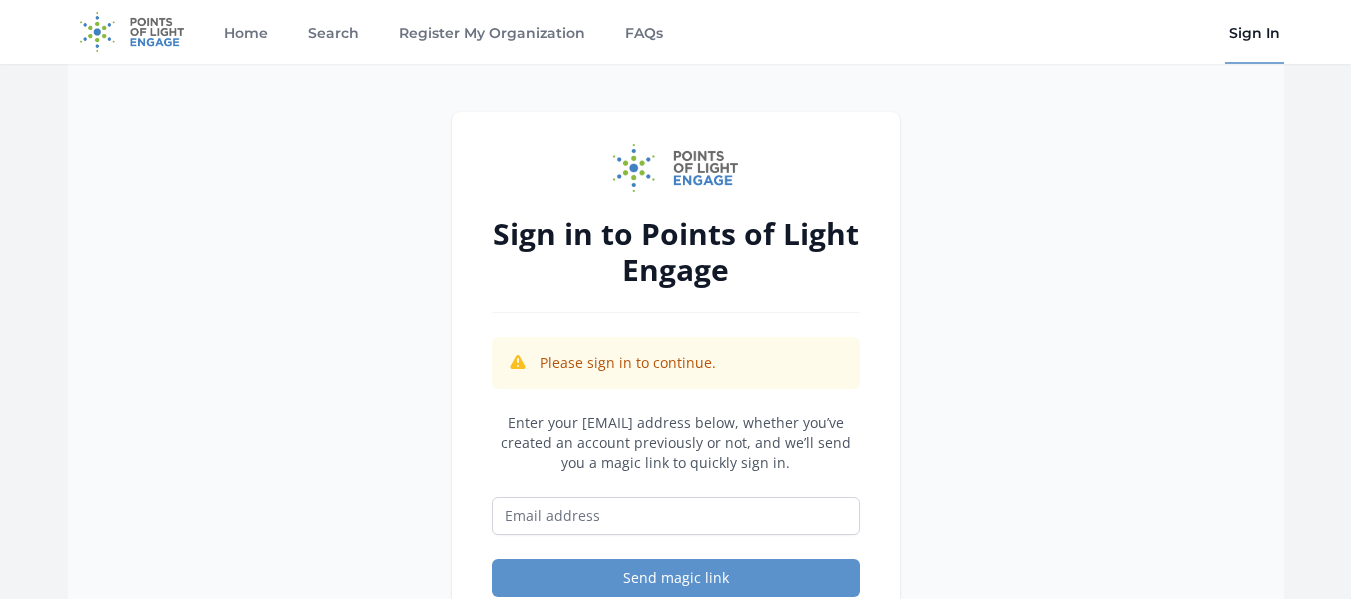 scroll, scrollTop: 0, scrollLeft: 0, axis: both 